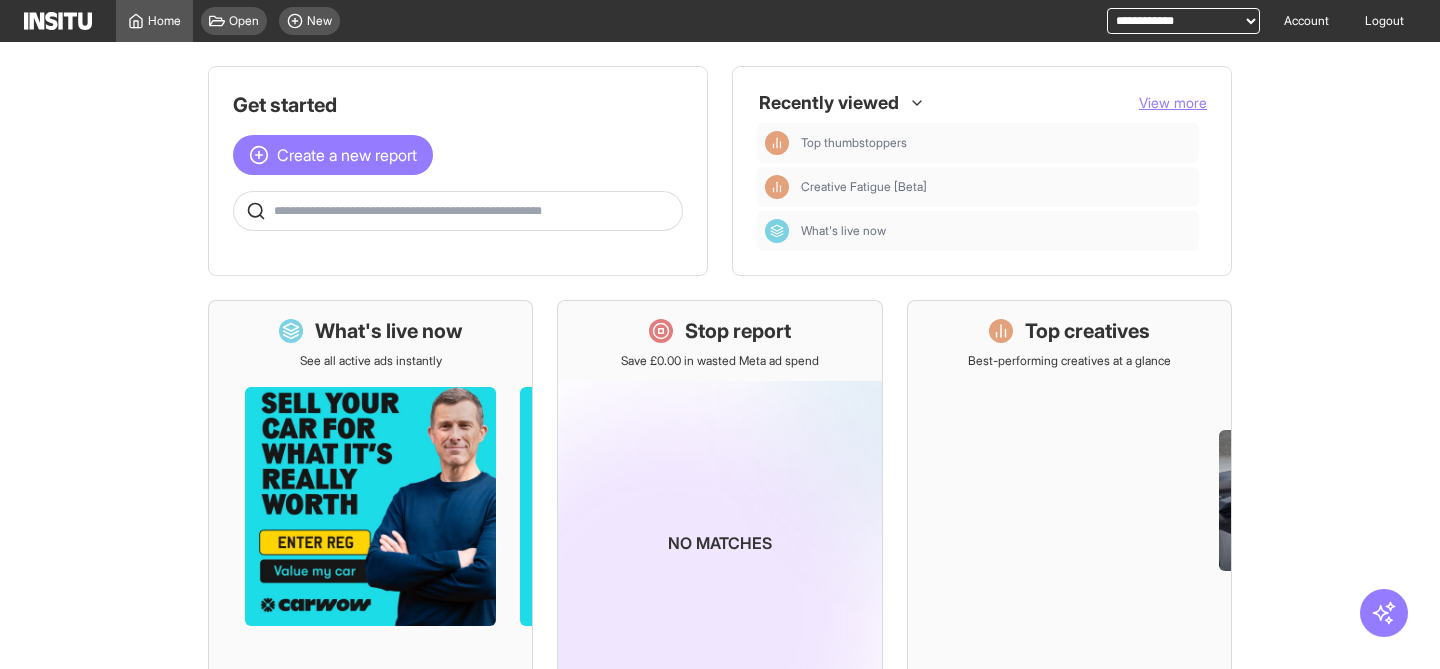 scroll, scrollTop: 0, scrollLeft: 0, axis: both 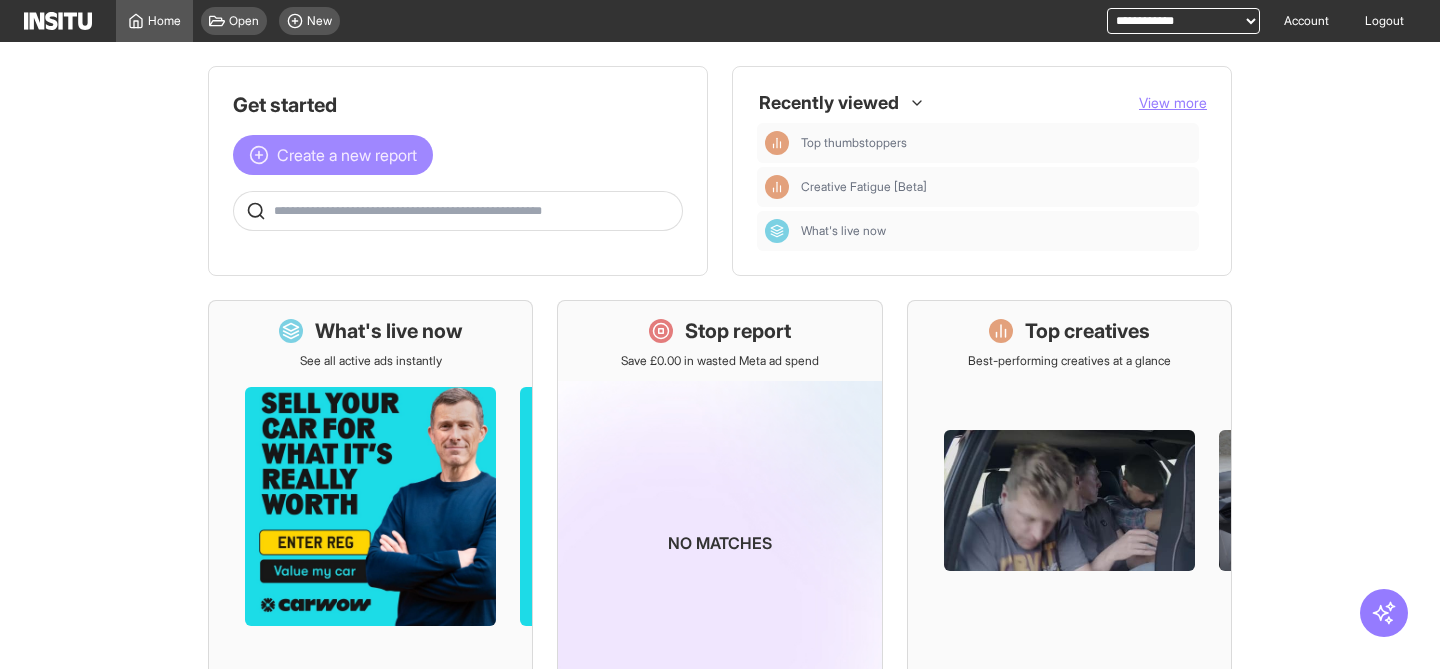 click on "Create a new report" at bounding box center [347, 155] 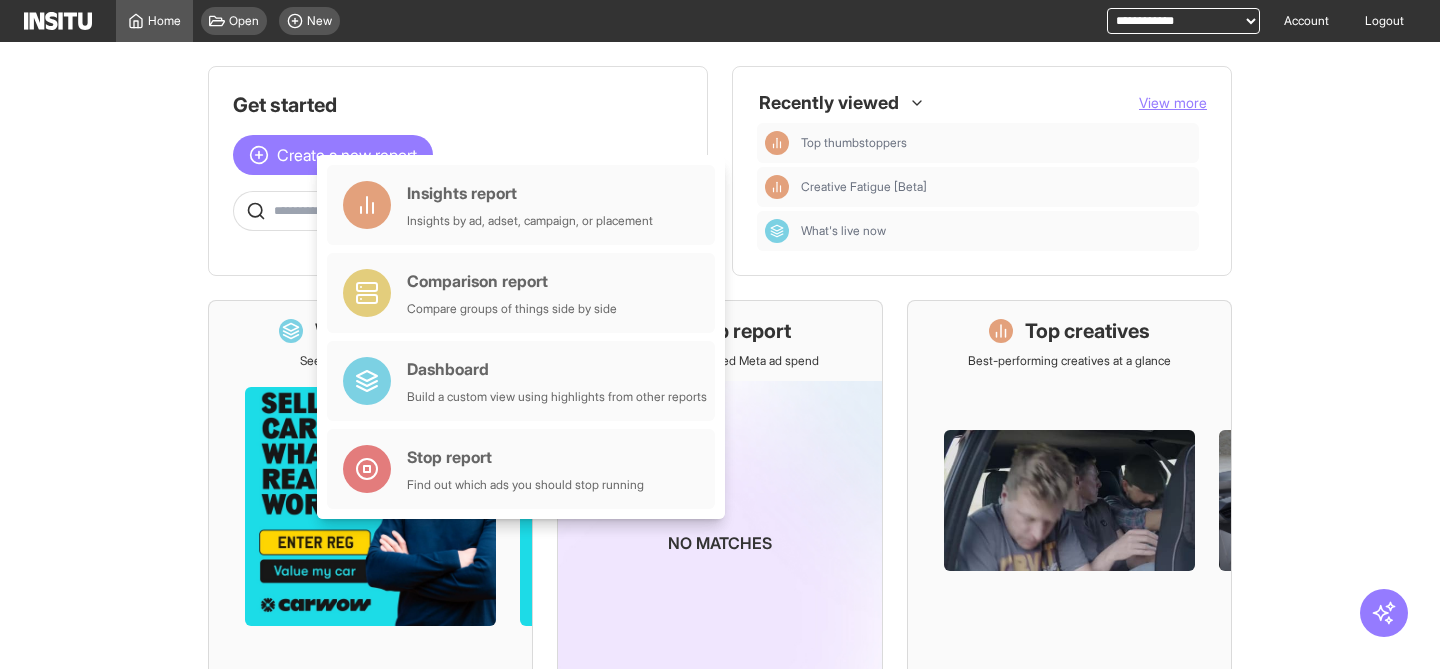 click on "**********" at bounding box center (1183, 21) 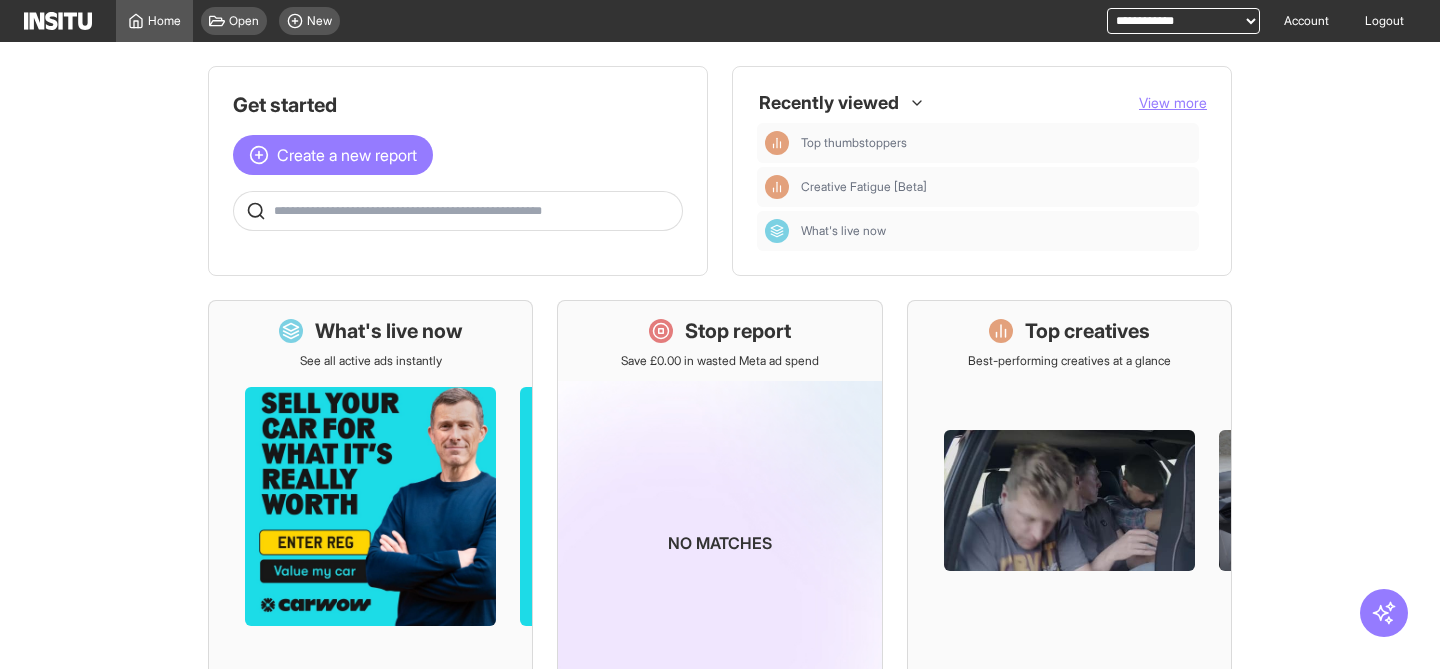 select on "**********" 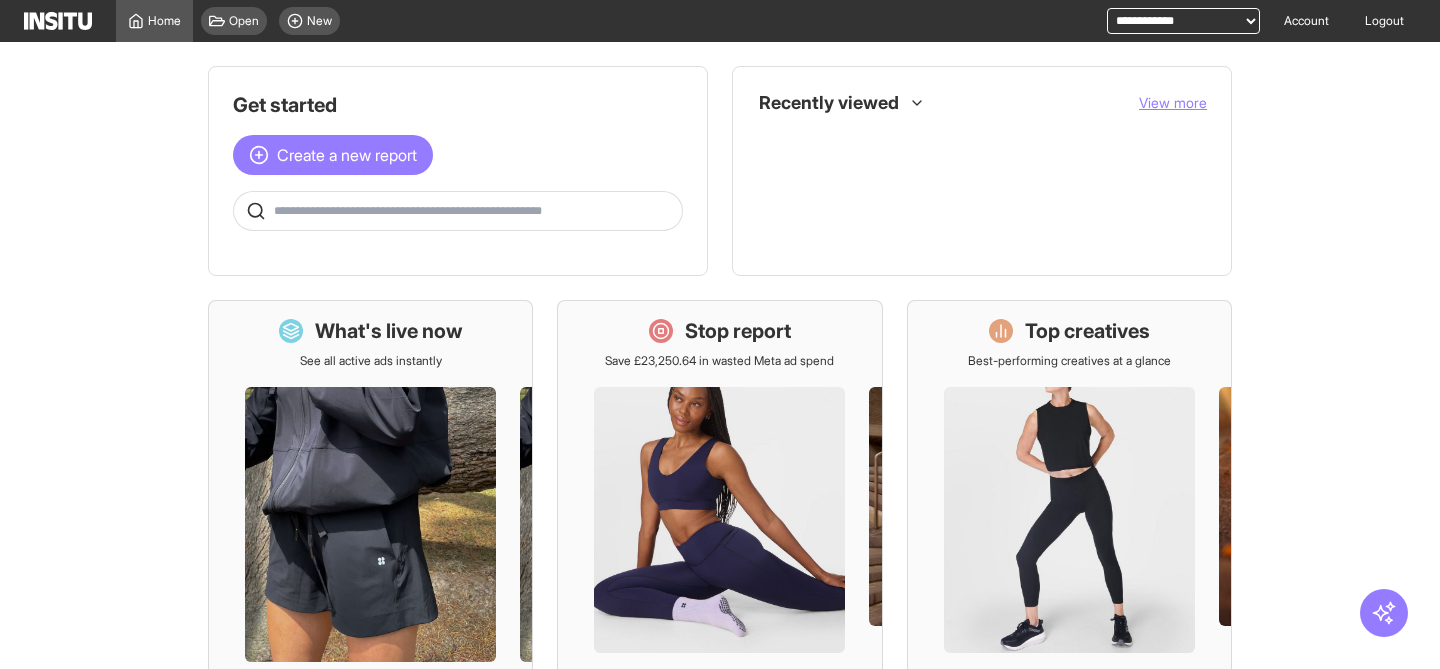 scroll, scrollTop: 0, scrollLeft: 0, axis: both 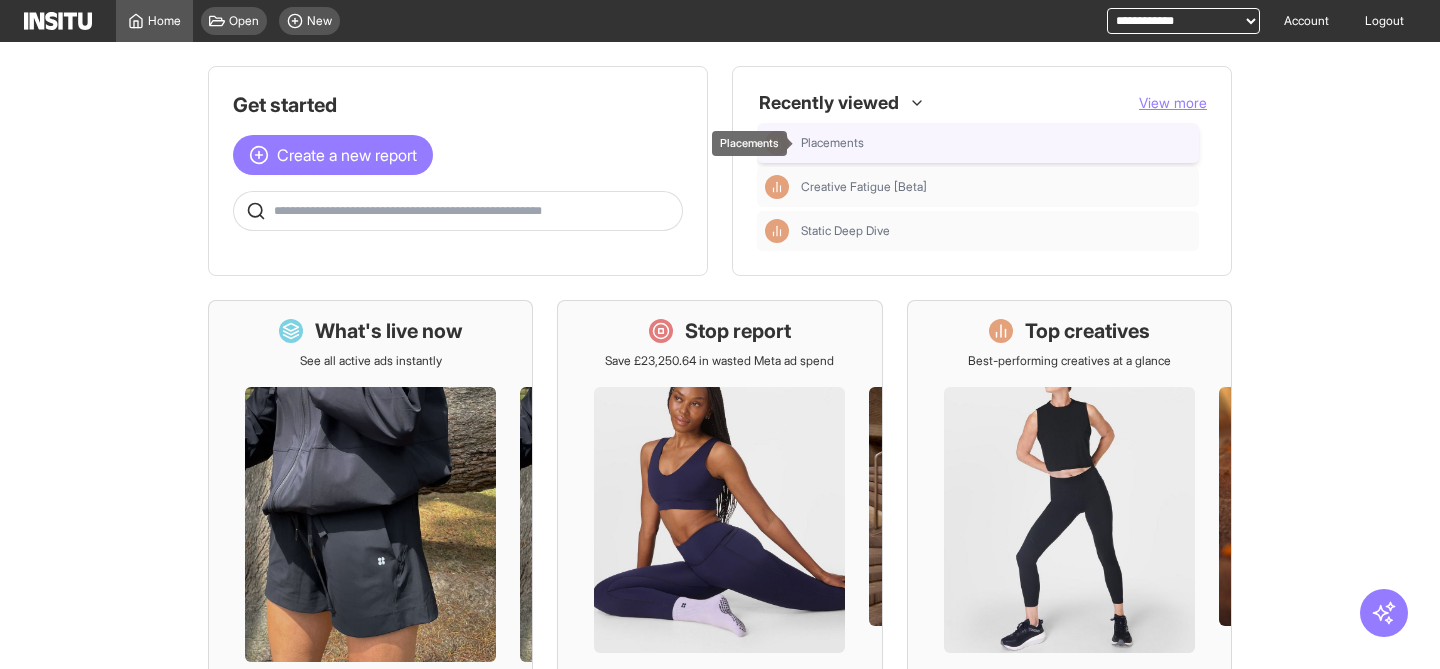 click on "Placements" at bounding box center (996, 143) 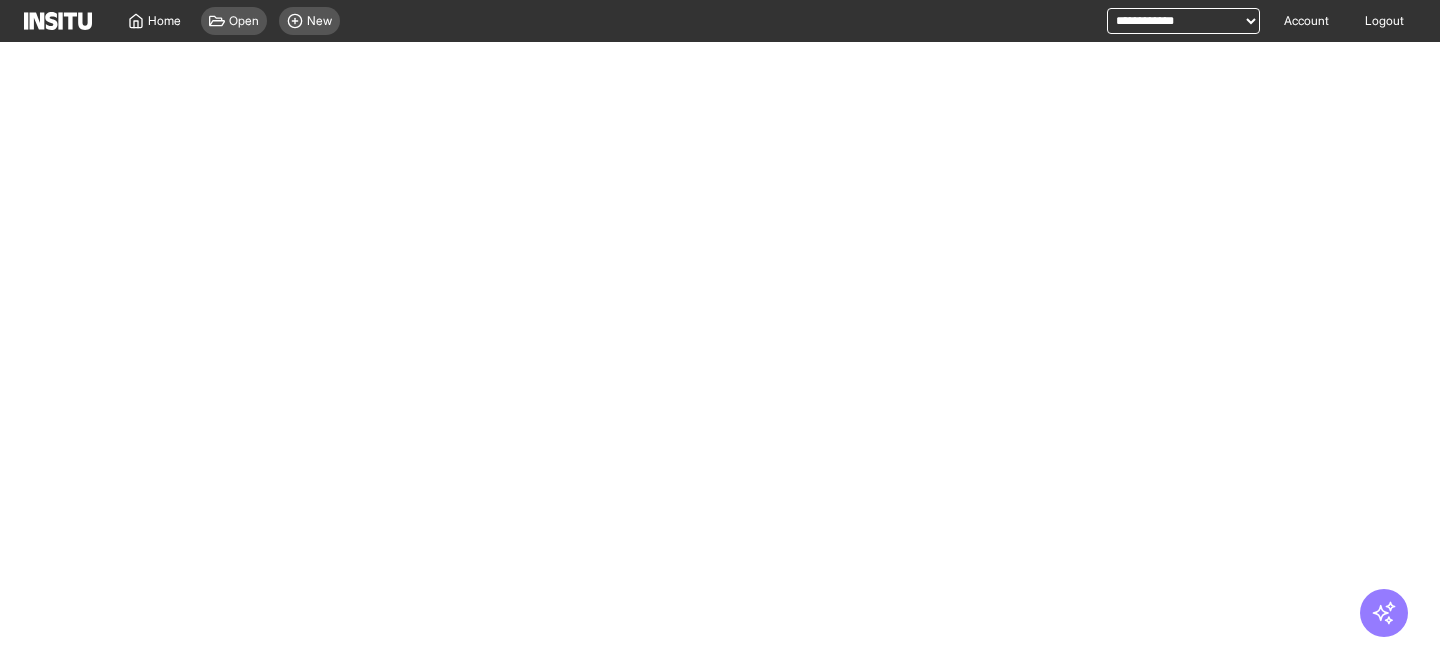 click on "**********" at bounding box center [1183, 21] 